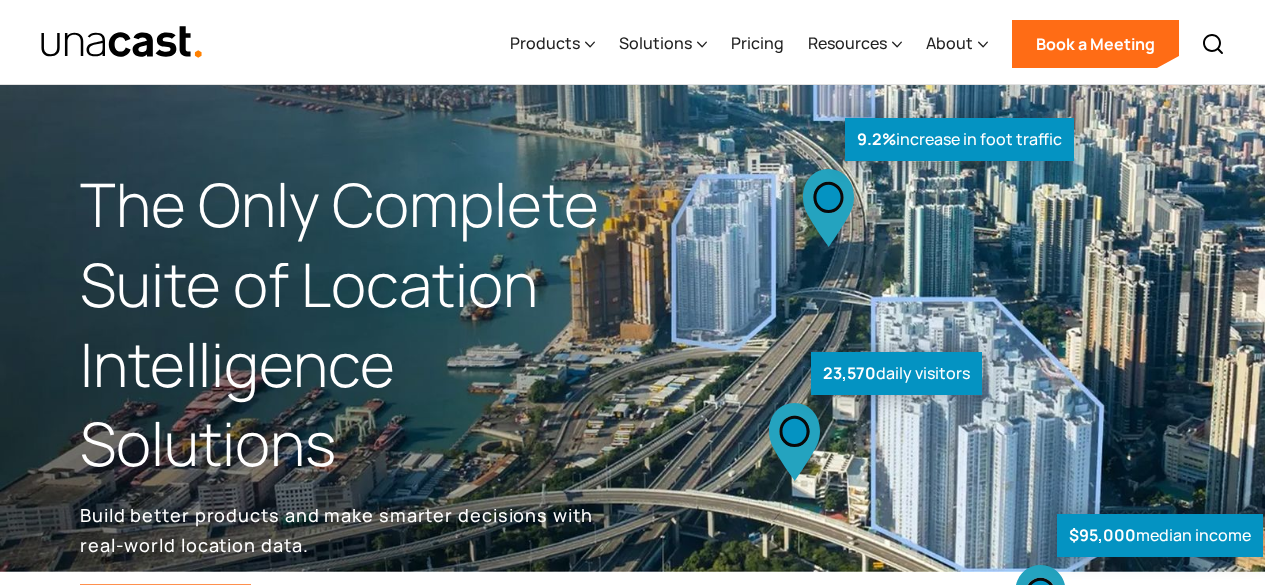scroll, scrollTop: 918, scrollLeft: 0, axis: vertical 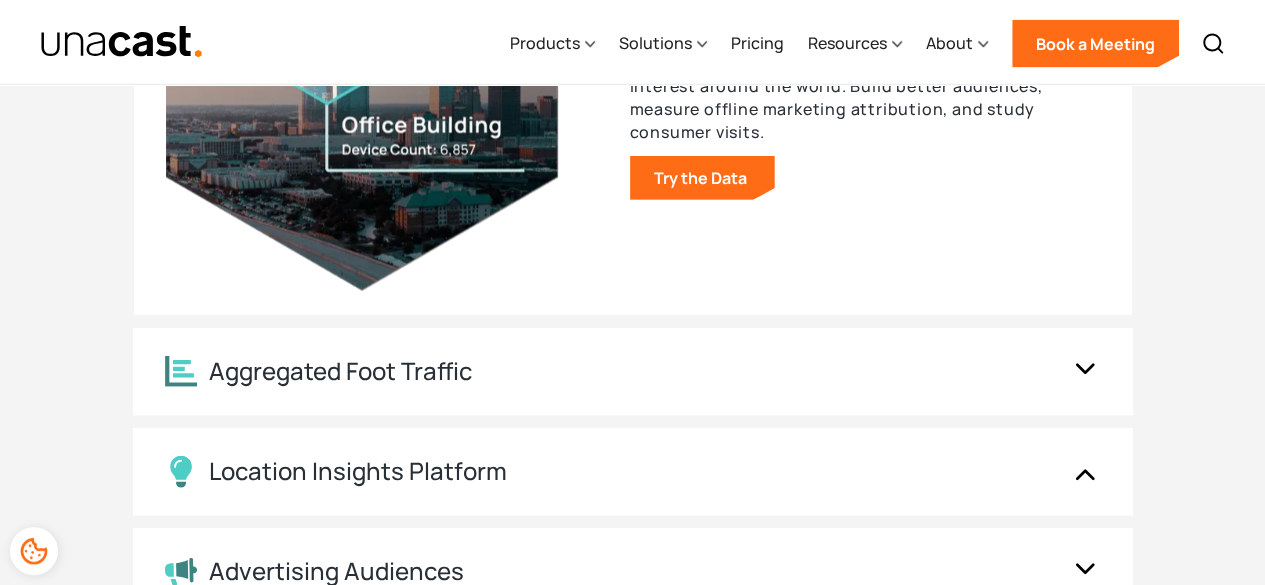 click on "Location Data Location Data Understand human mobility for any area of interest Get insights into how people move around in areas of interest around the world. Build better audiences, measure offline marketing attribution, and study consumer visits. Try the Data Aggregated Foot Traffic Aggregated Foot Traffic Make better business decisions based on consumer insights Get machine-learning powered foot traffic data for millions of commercial points of interest to help you understand consumer behavior and emerging market trends. Get Started Location Insights Platform Location Insights Platform Analyze markets with AI-powered location insights Visualize data for any U.S. location, from cities to specific venues, with our machine-learning powered location insights platform. Try the Platform Advertising Audiences Advertising Audiences Reach more engaged consumers with location-based advertising Improve campaign performance and ROI with advertising audiences built on the places people go in the real world. Learn More" at bounding box center [633, 221] 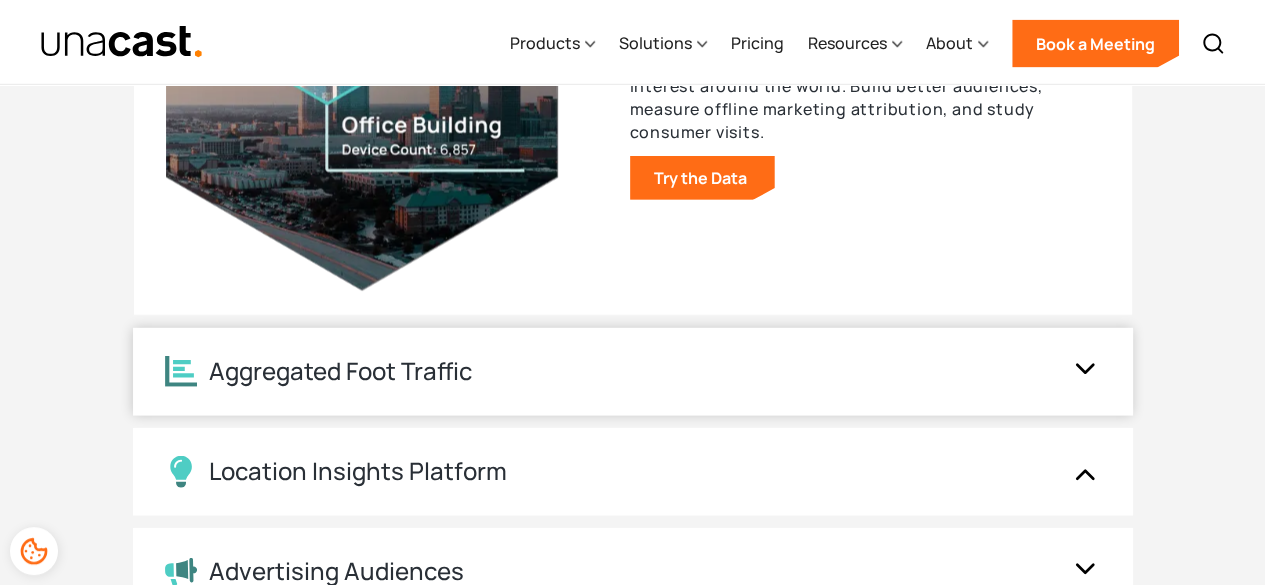 click on "Aggregated Foot Traffic" at bounding box center (633, 372) 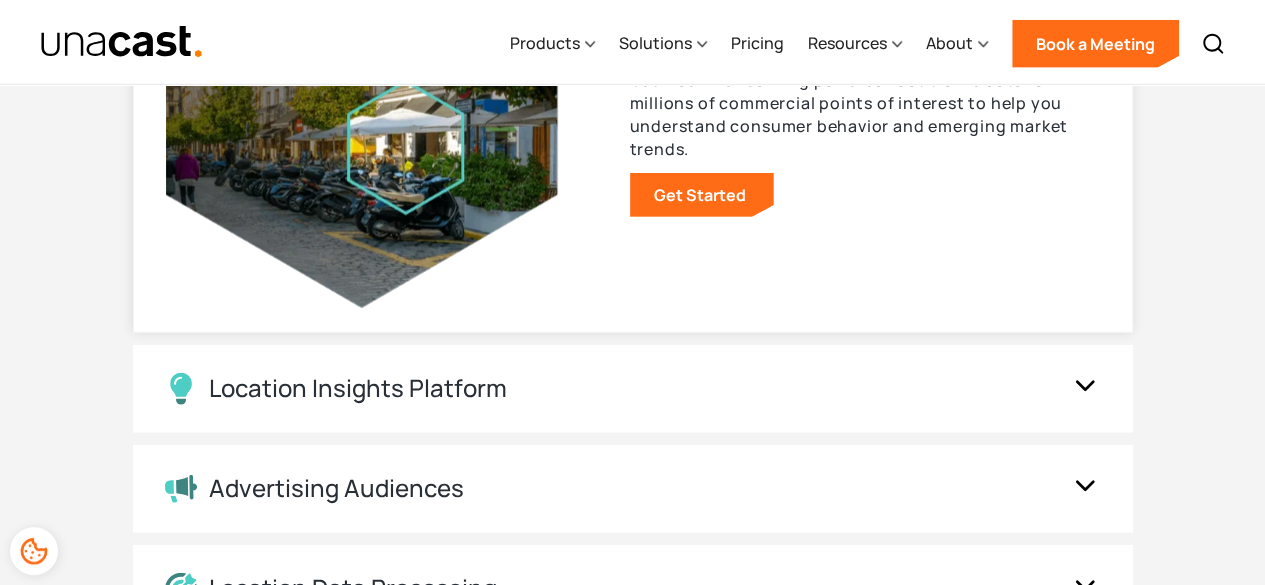 scroll, scrollTop: 2386, scrollLeft: 0, axis: vertical 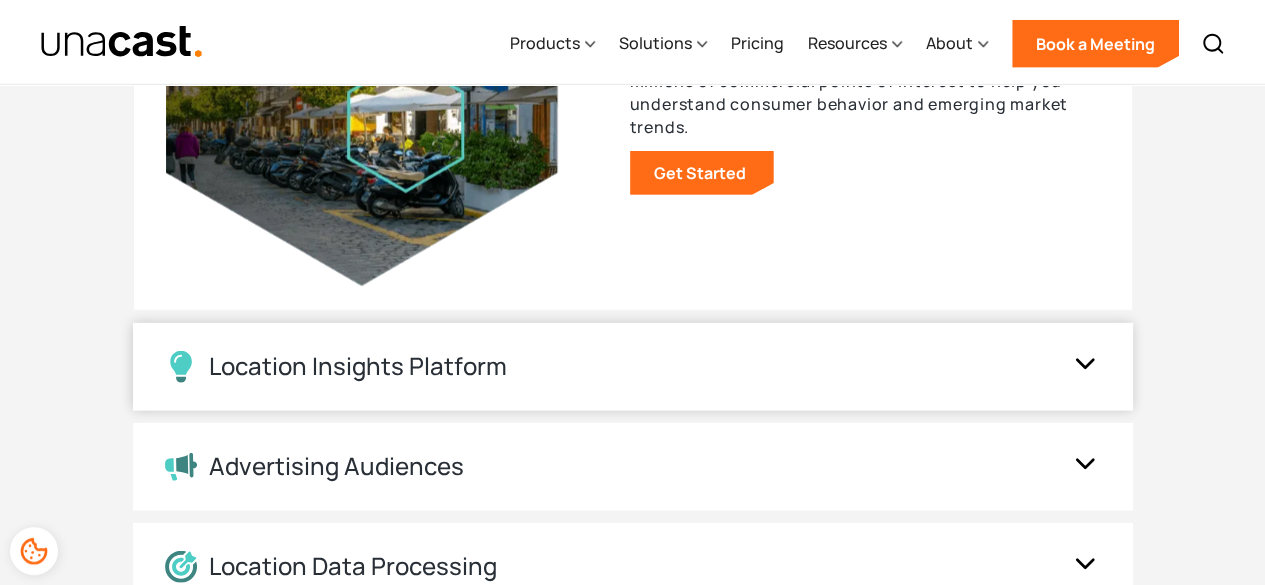 click on "Location Insights Platform" at bounding box center (633, 367) 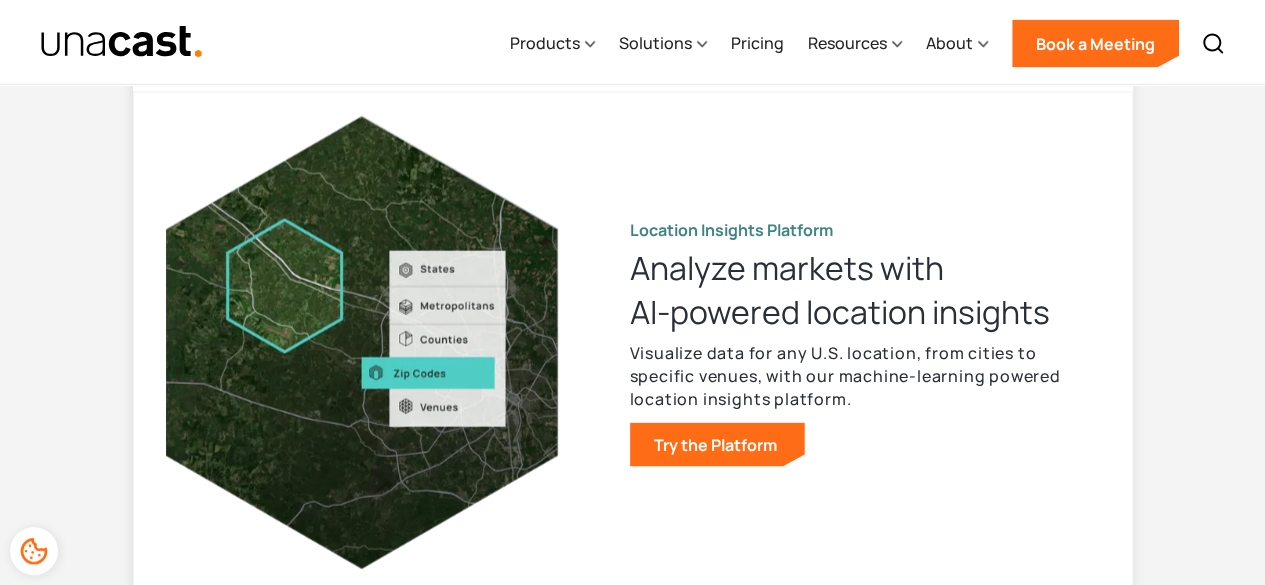 scroll, scrollTop: 2202, scrollLeft: 0, axis: vertical 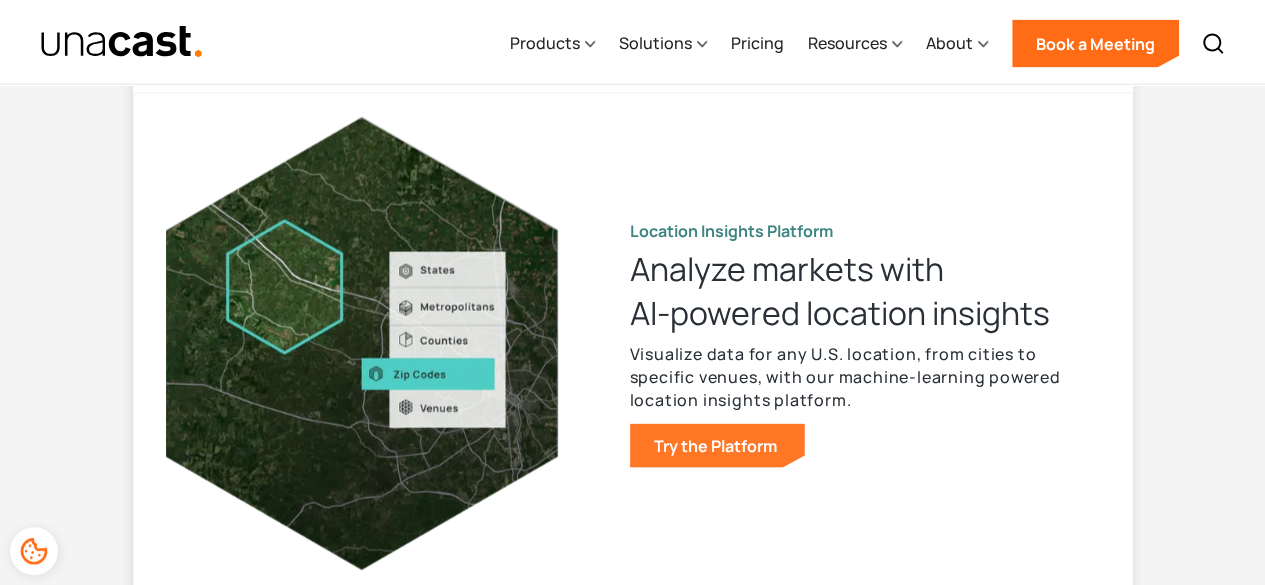 click on "Try the Platform" at bounding box center [717, 446] 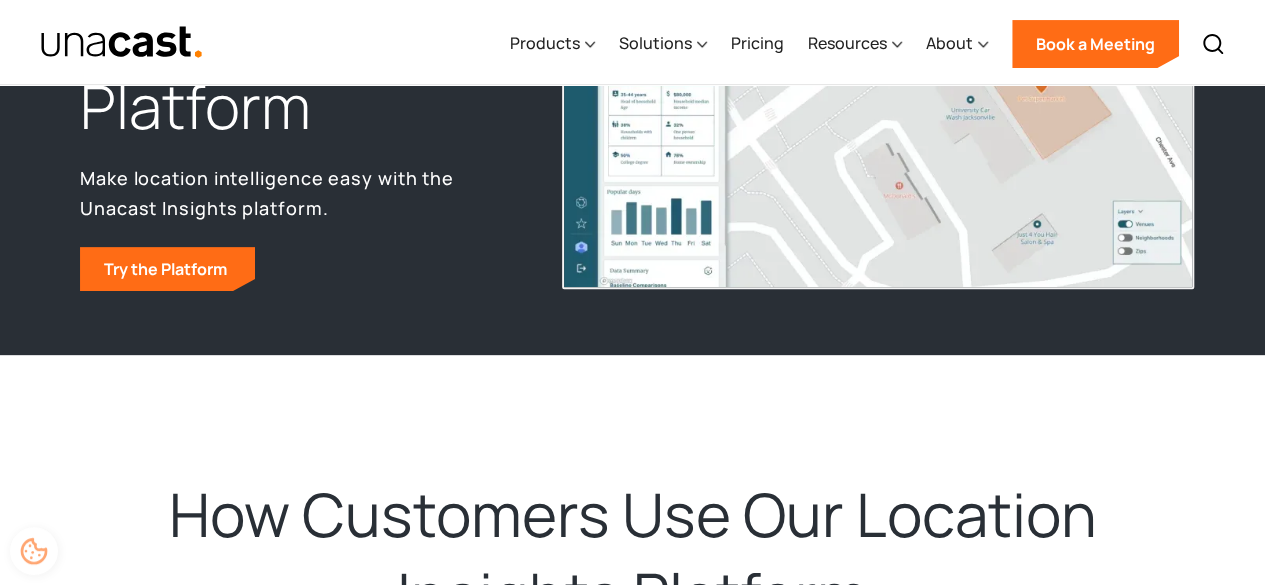 scroll, scrollTop: 273, scrollLeft: 0, axis: vertical 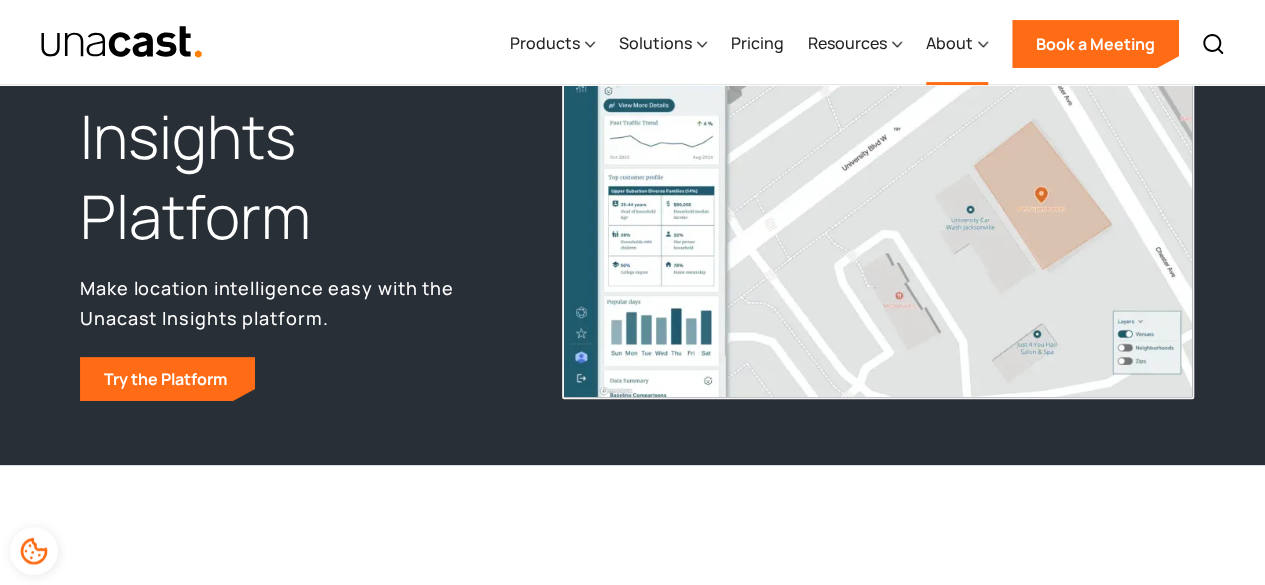click on "About" at bounding box center (949, 43) 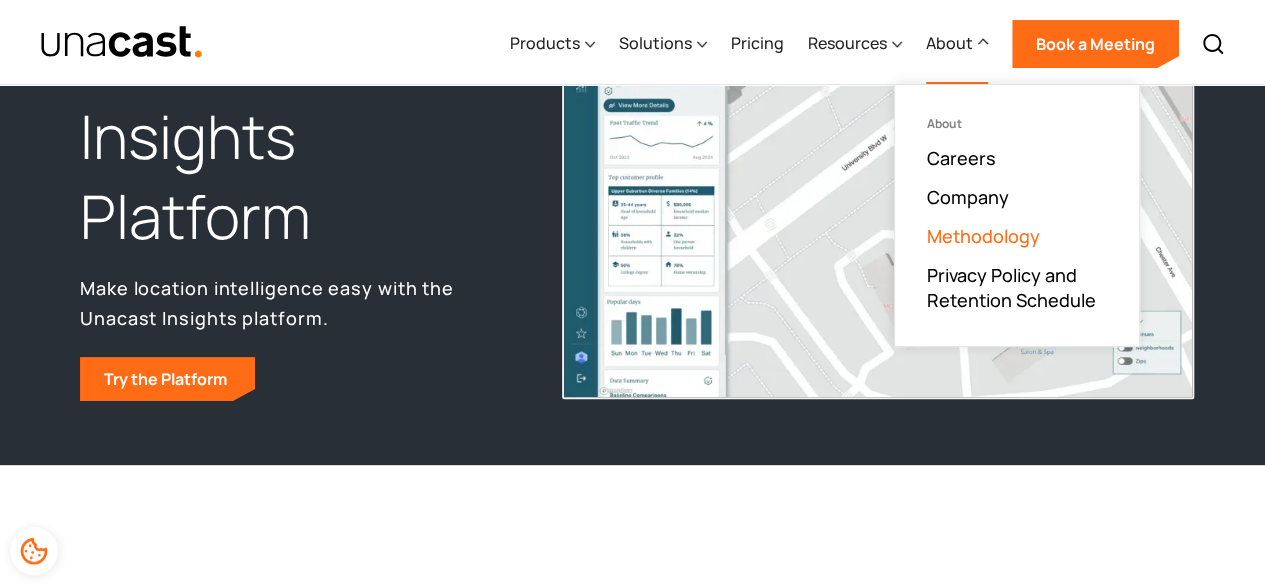 click on "Methodology" at bounding box center (983, 236) 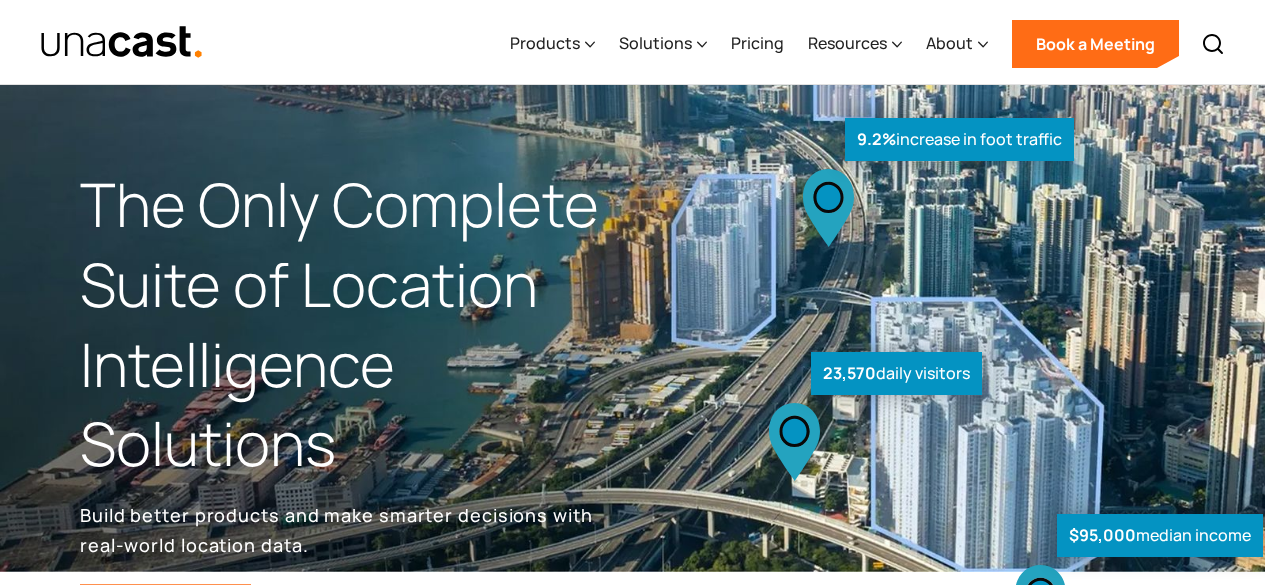 scroll, scrollTop: 0, scrollLeft: 0, axis: both 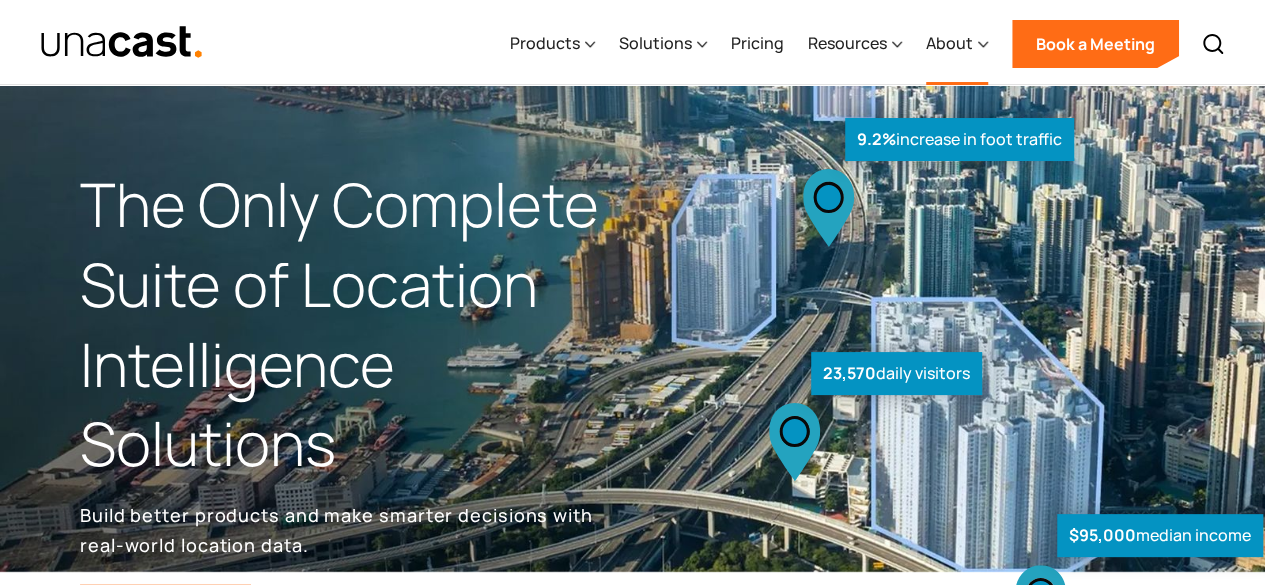 click on "About" at bounding box center (949, 43) 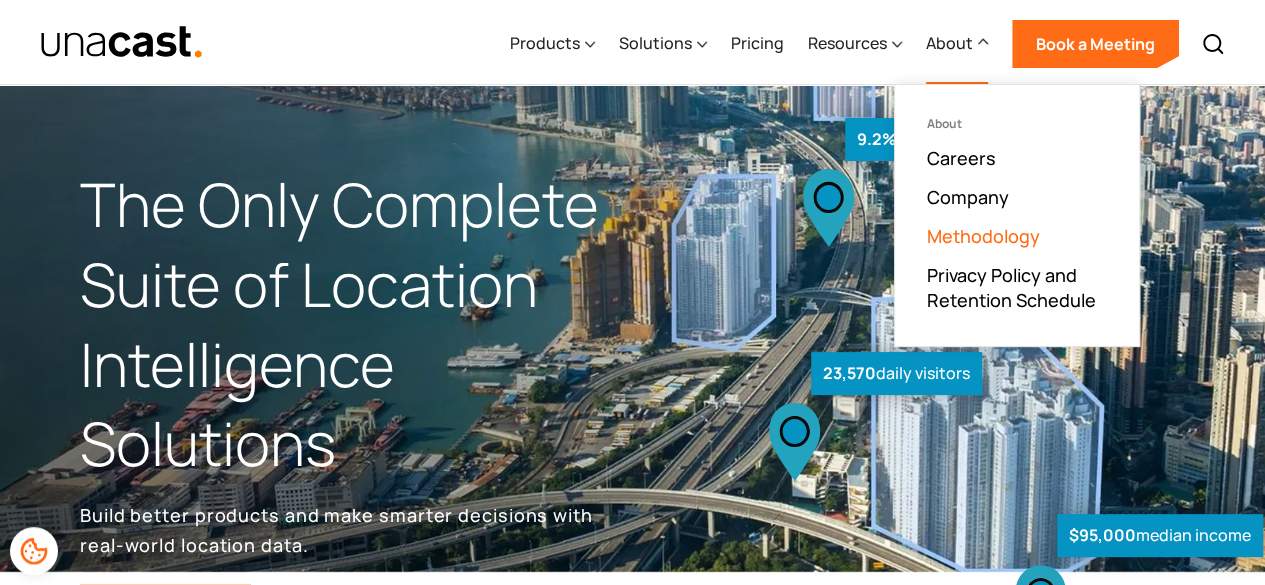 click on "Methodology" at bounding box center [983, 236] 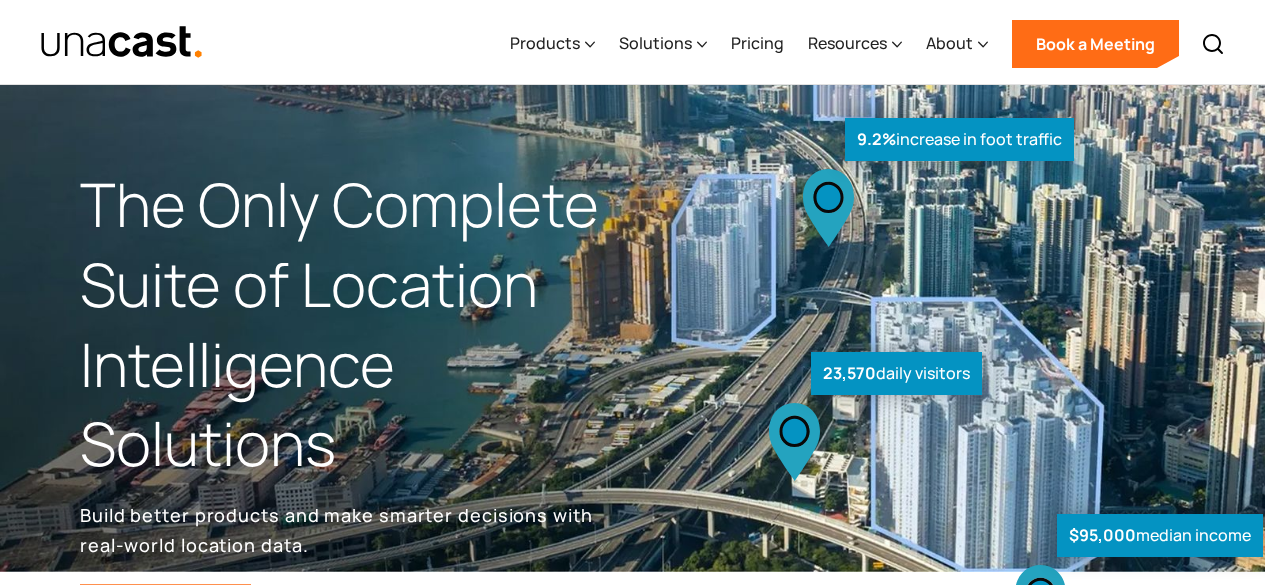 scroll, scrollTop: 0, scrollLeft: 0, axis: both 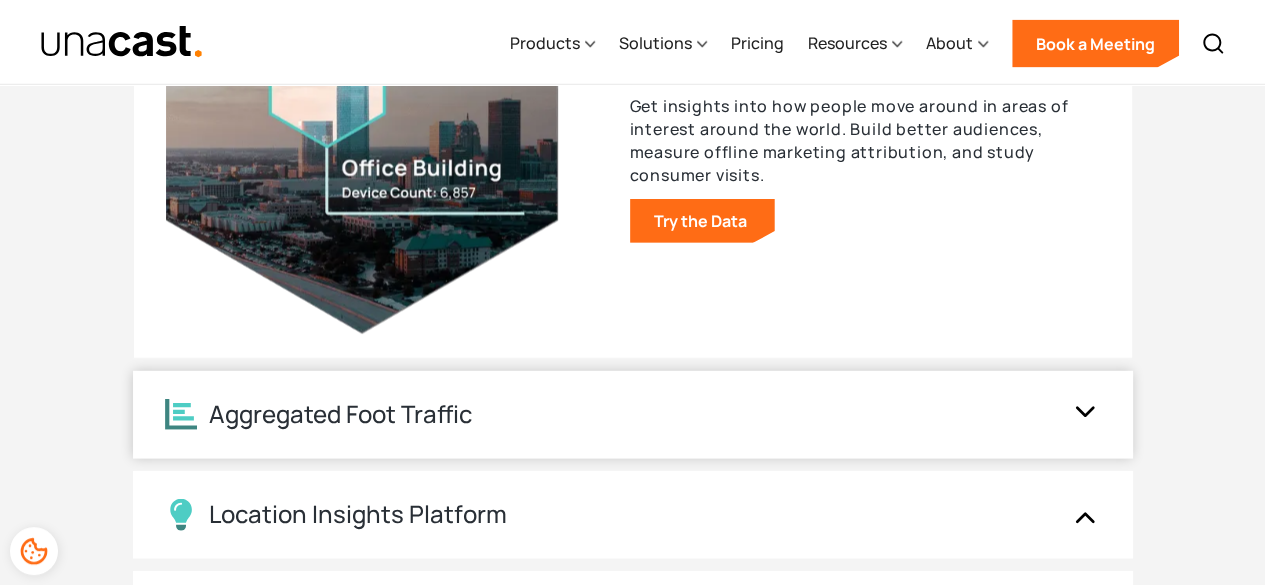 click on "Aggregated Foot Traffic" at bounding box center (633, 415) 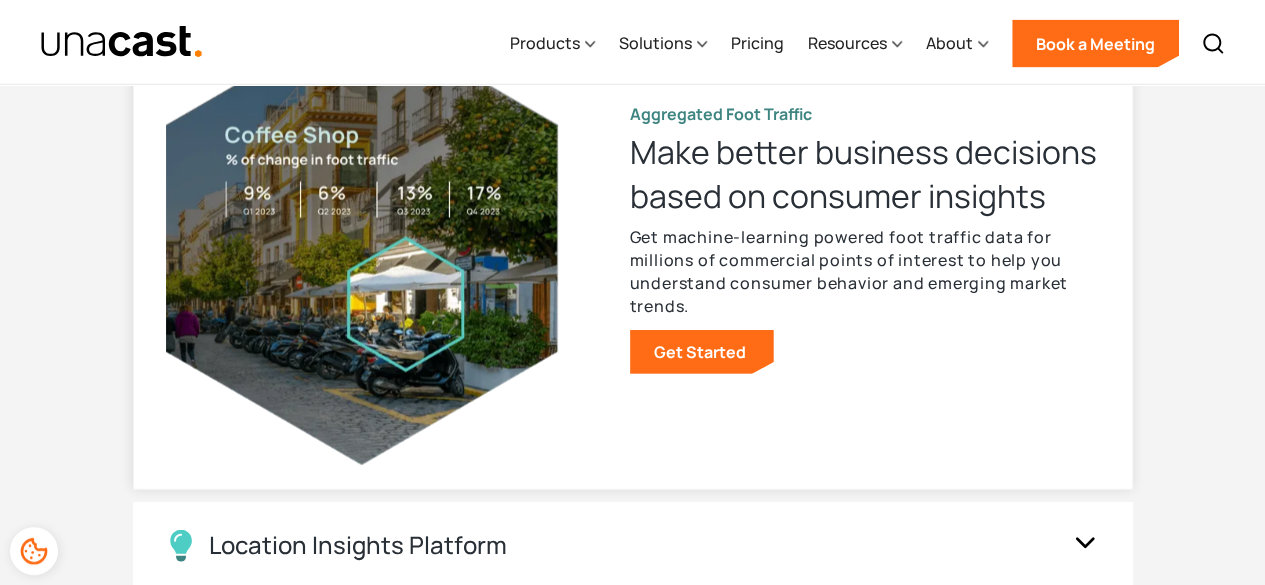 scroll, scrollTop: 2391, scrollLeft: 0, axis: vertical 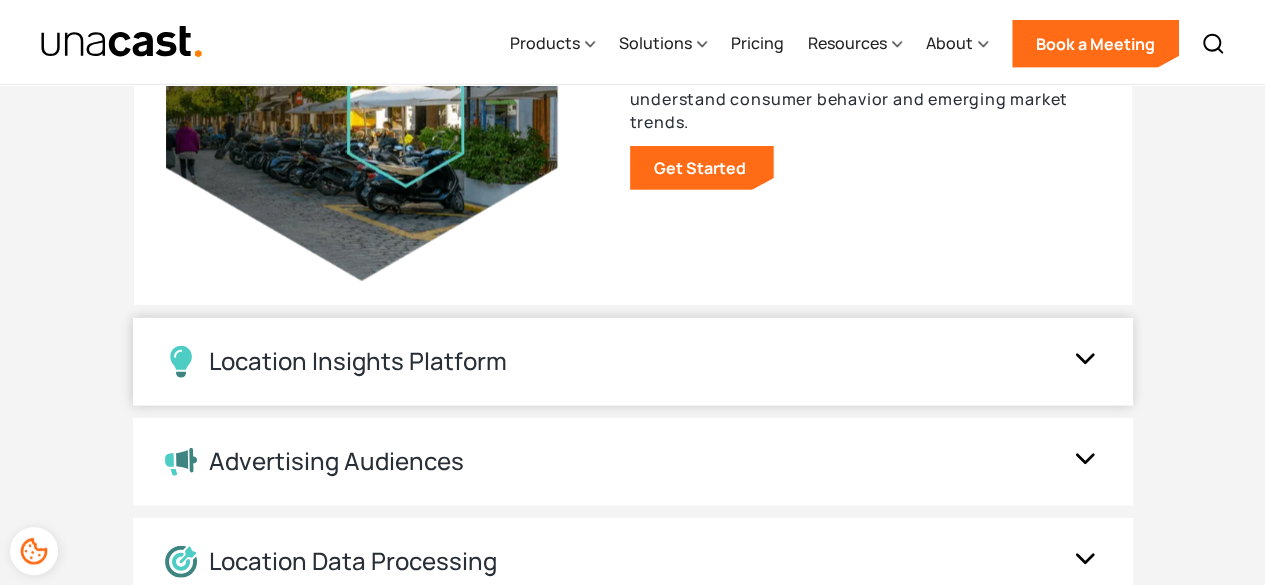 click on "Location Insights Platform" at bounding box center [613, 362] 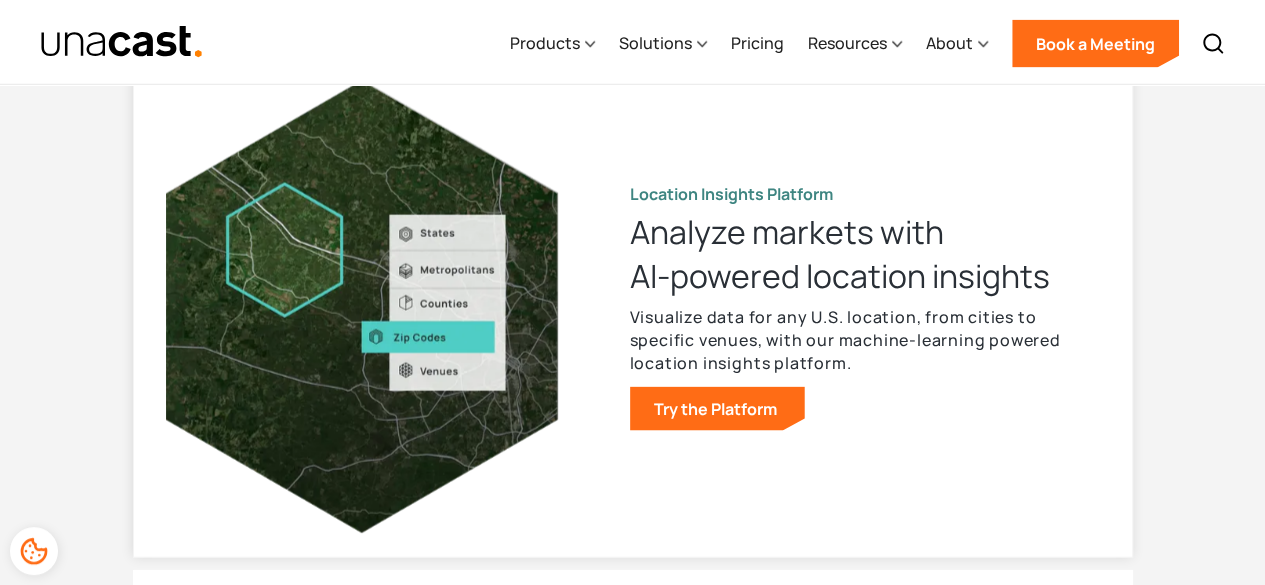 scroll, scrollTop: 2240, scrollLeft: 0, axis: vertical 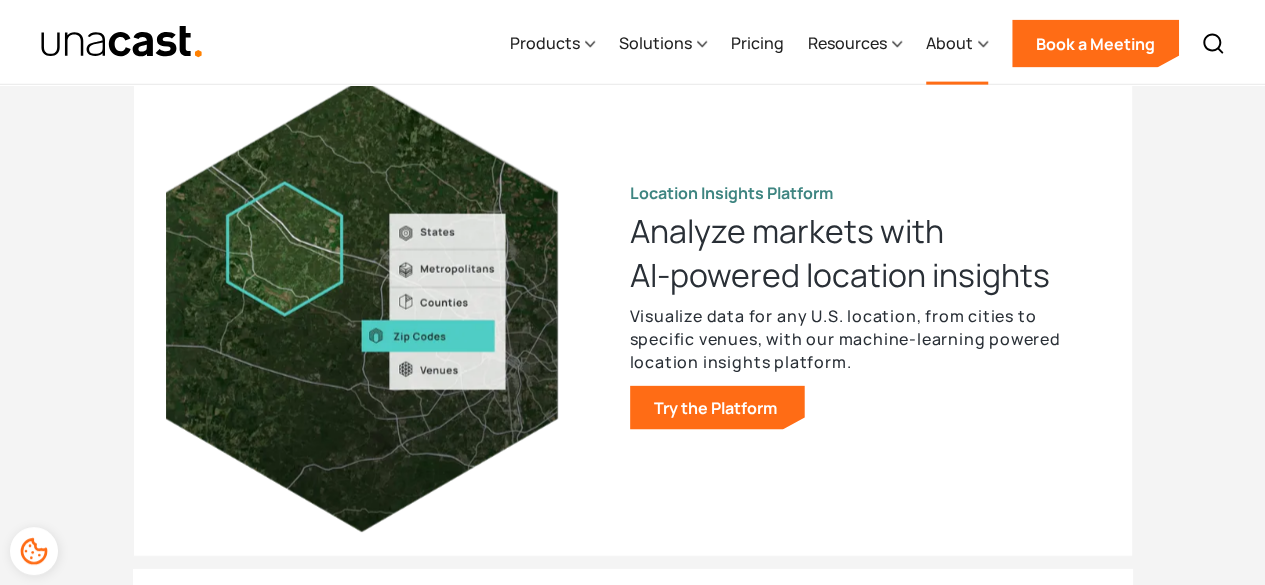 click 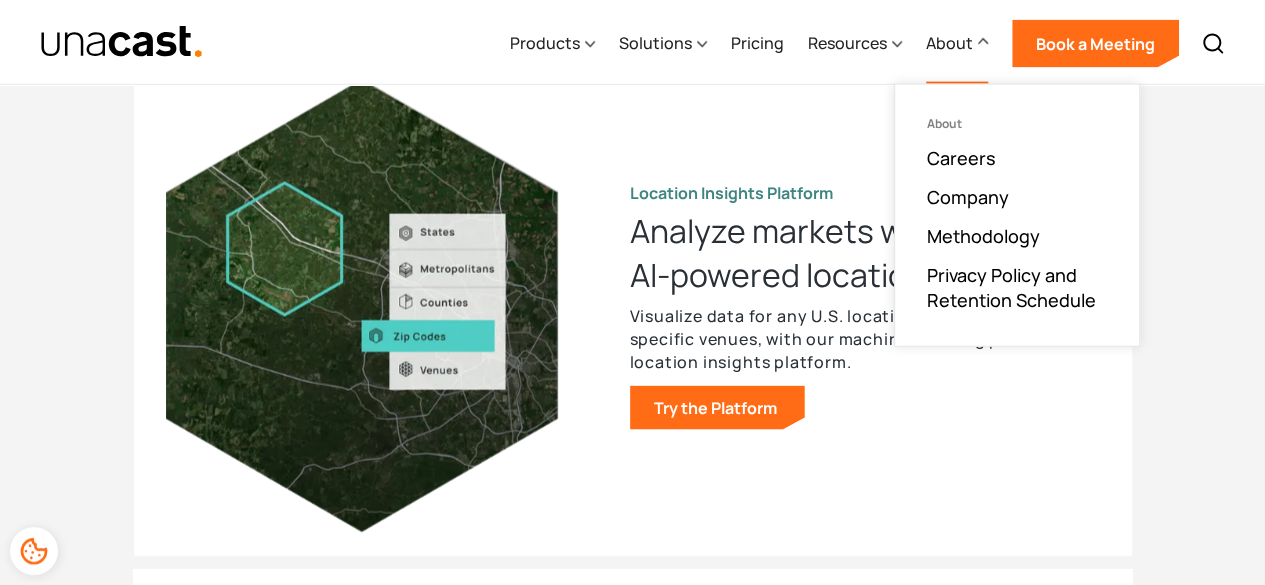 click on "UNACAST PRODUCTS Location intelligence solutions for every phase of the data analytics journey HIGH VISUAL PERFORMANCE Lorem ipsum dolor sit amet, consectetur adipiscing elit. Suspendisse varius enim in eros elementum tristique. Duis cursus, mi quis viverra ornare, eros dolor interdum nulla, ut commodo diam libero vitae erat. Aenean faucibus nibh et justo cursus id rutrum lorem imperdiet. Nunc ut sem vitae risus tristique posuere. Lorem ipsum dolor sit amet, consectetur adipiscing elit. Suspendisse varius enim in eros elementum tristique. Duis cursus, mi quis viverra ornare, eros dolor interdum nulla, ut commodo diam libero vitae erat. Aenean faucibus nibh et justo cursus id rutrum lorem imperdiet. Nunc ut sem vitae risus tristique posuere. Location Data Location Data Understand human mobility for any area of interest Get insights into how people move around in areas of interest around the world. Build better audiences, measure offline marketing attribution, and study consumer visits. Try the Data Get Started" at bounding box center (632, 162) 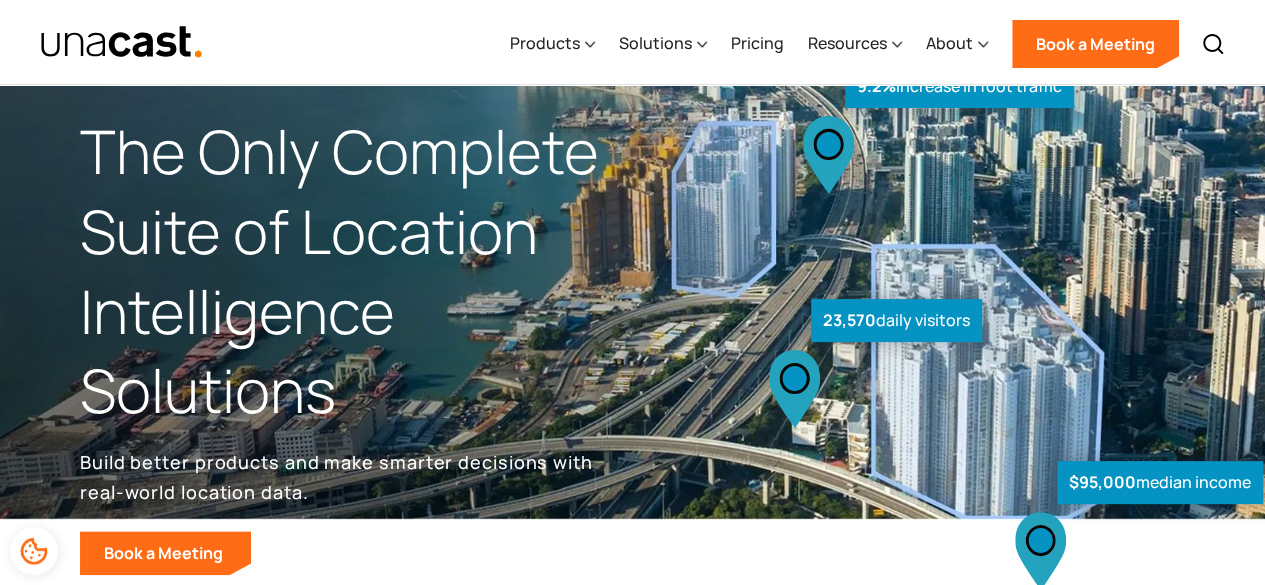 scroll, scrollTop: 0, scrollLeft: 0, axis: both 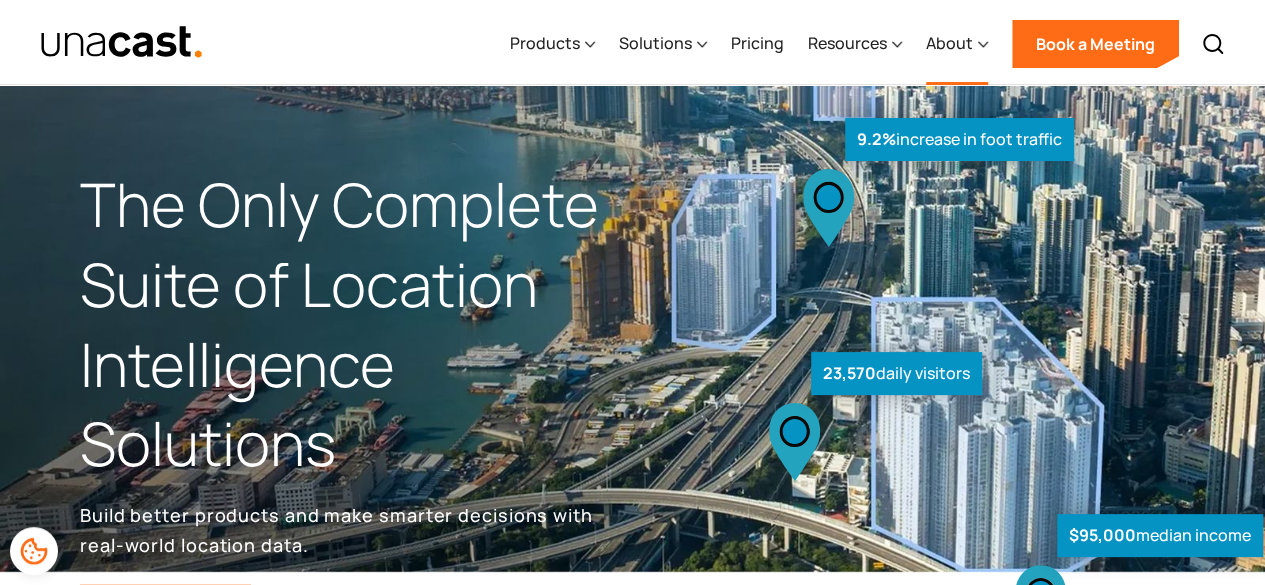 click on "About" at bounding box center [957, 44] 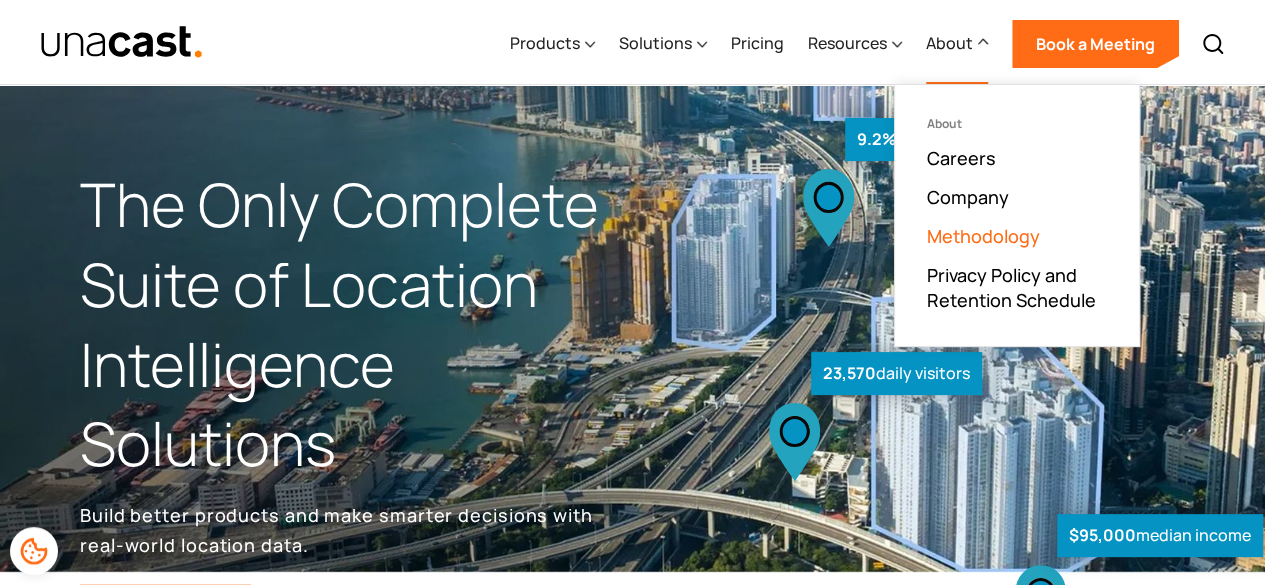 click on "Methodology" at bounding box center [983, 236] 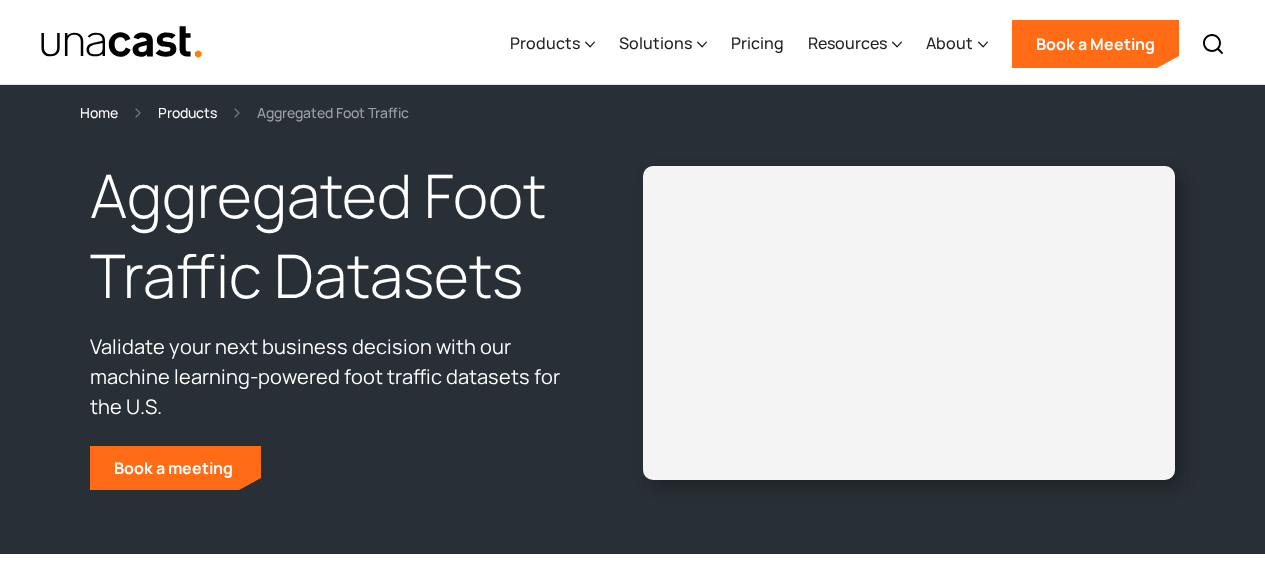 scroll, scrollTop: 0, scrollLeft: 0, axis: both 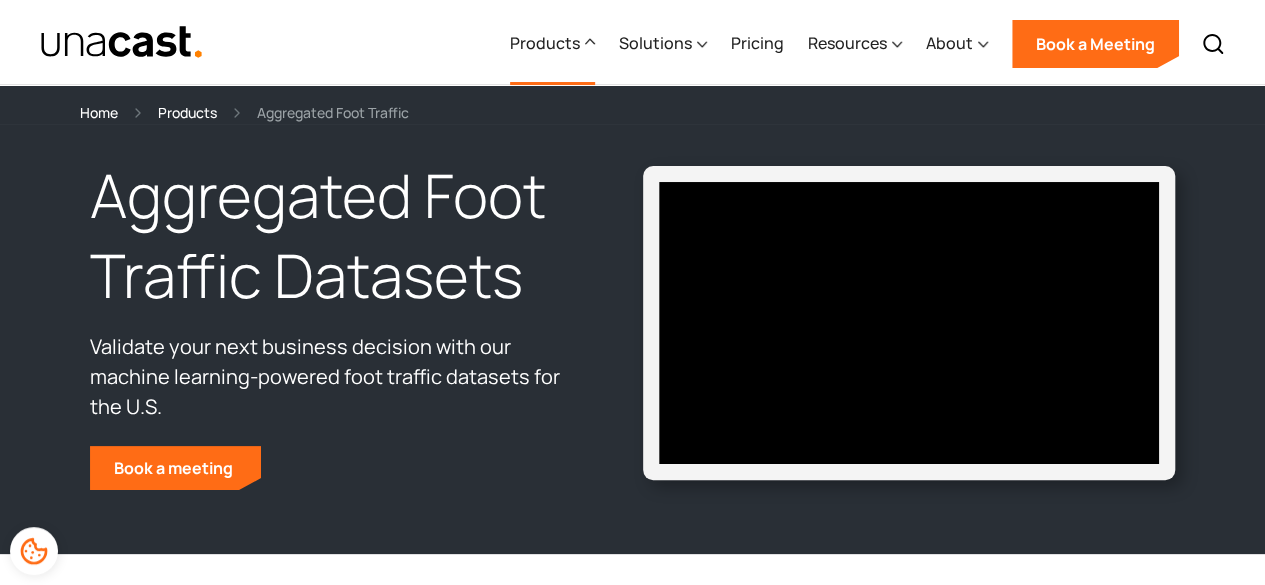click on "Products" at bounding box center (545, 43) 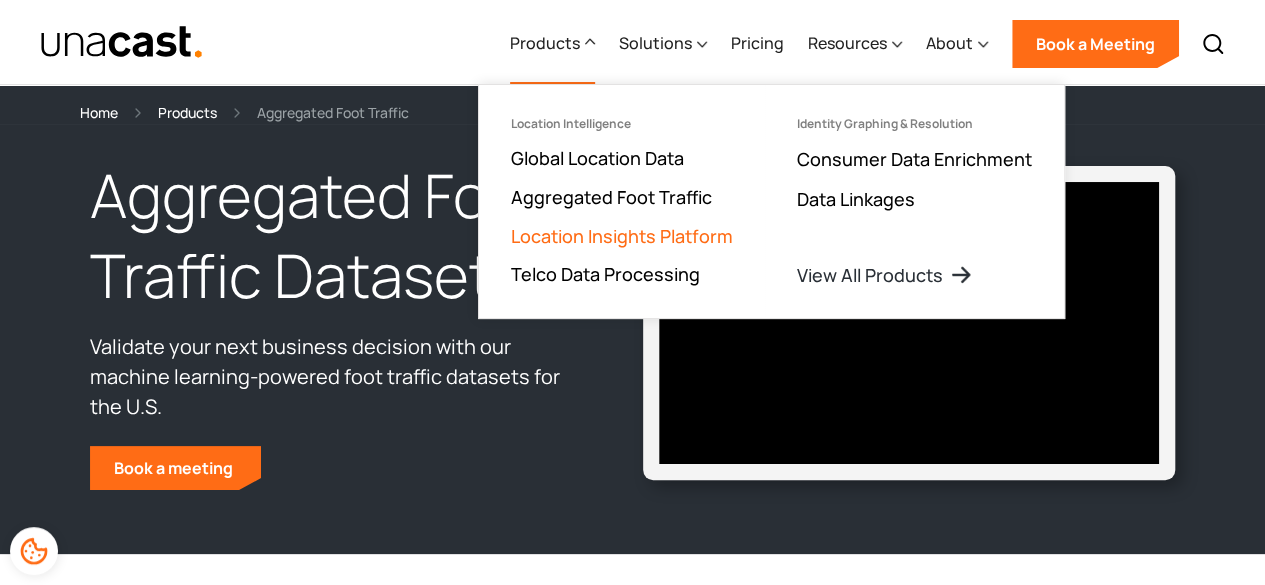 click on "Location Insights Platform" at bounding box center [622, 236] 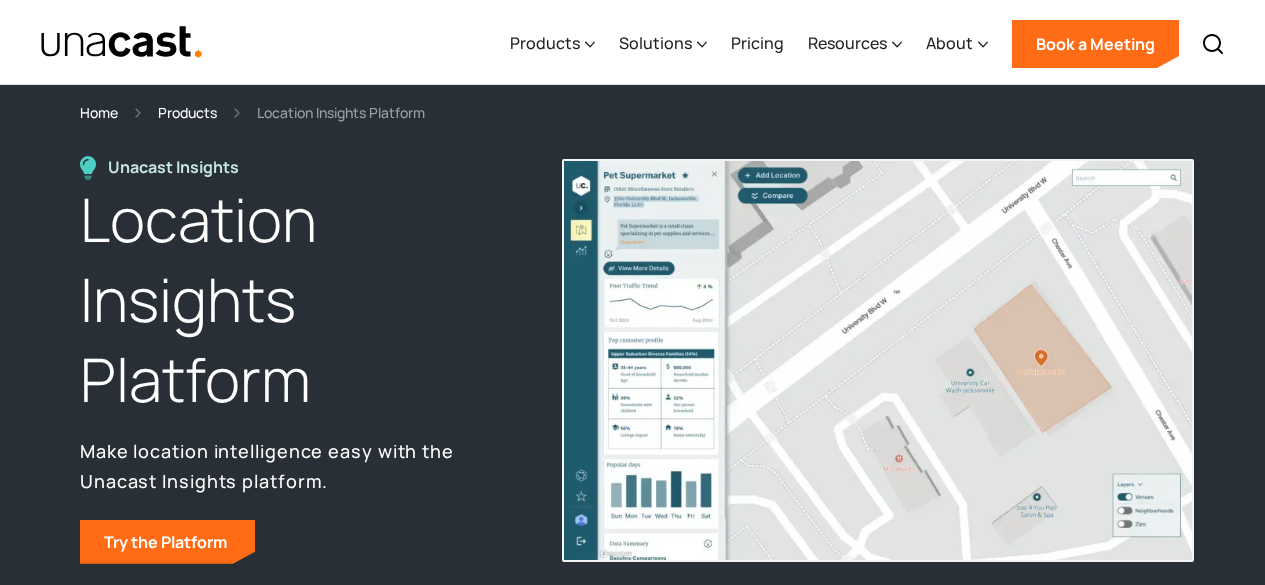 scroll, scrollTop: 0, scrollLeft: 0, axis: both 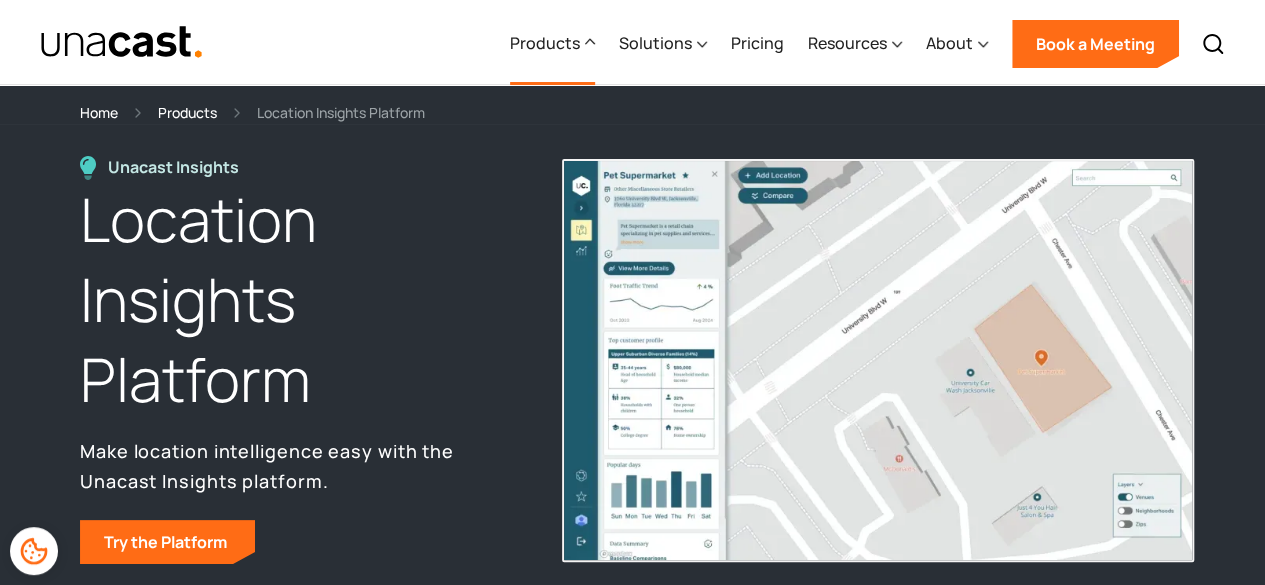 click on "Products" at bounding box center [552, 44] 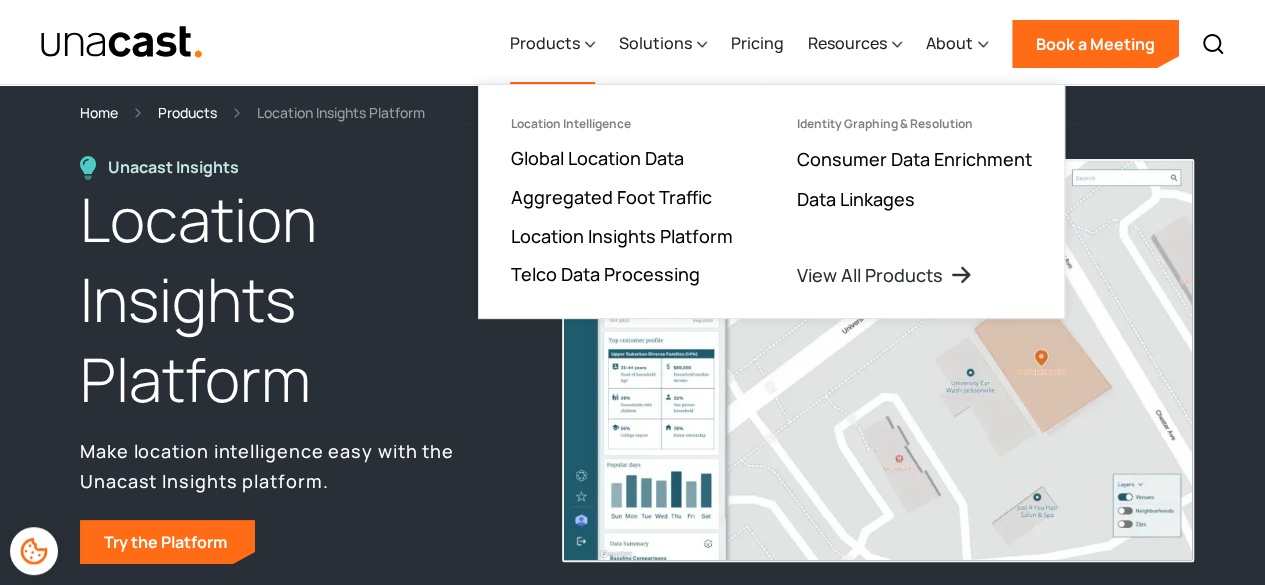 click on "Location Insights Platform" at bounding box center (301, 299) 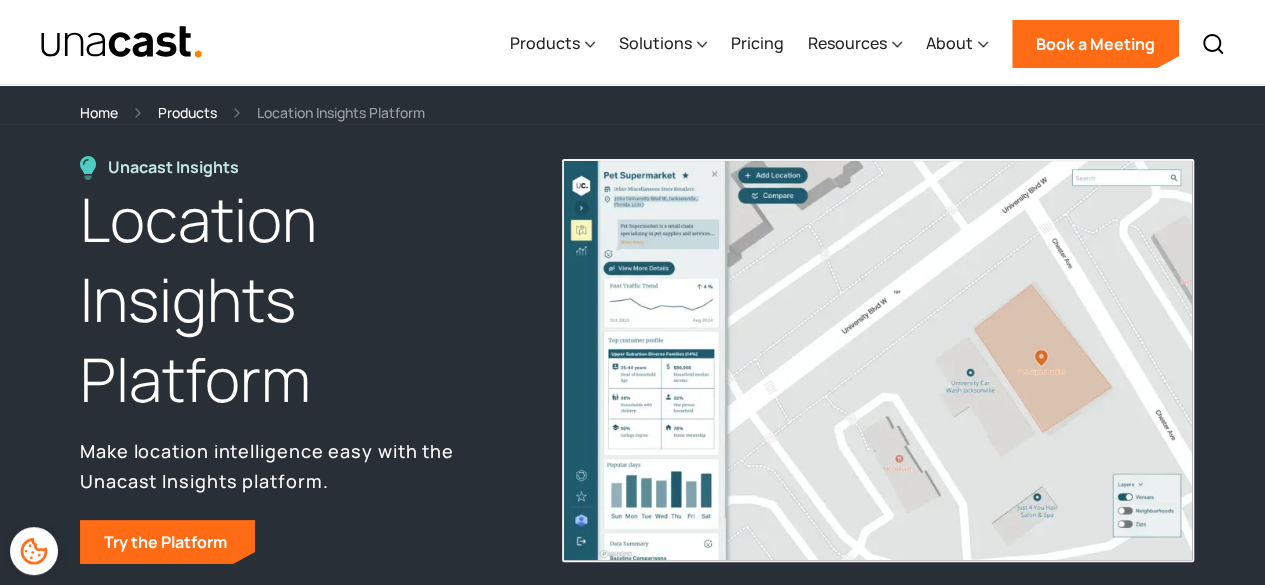 click at bounding box center (121, 42) 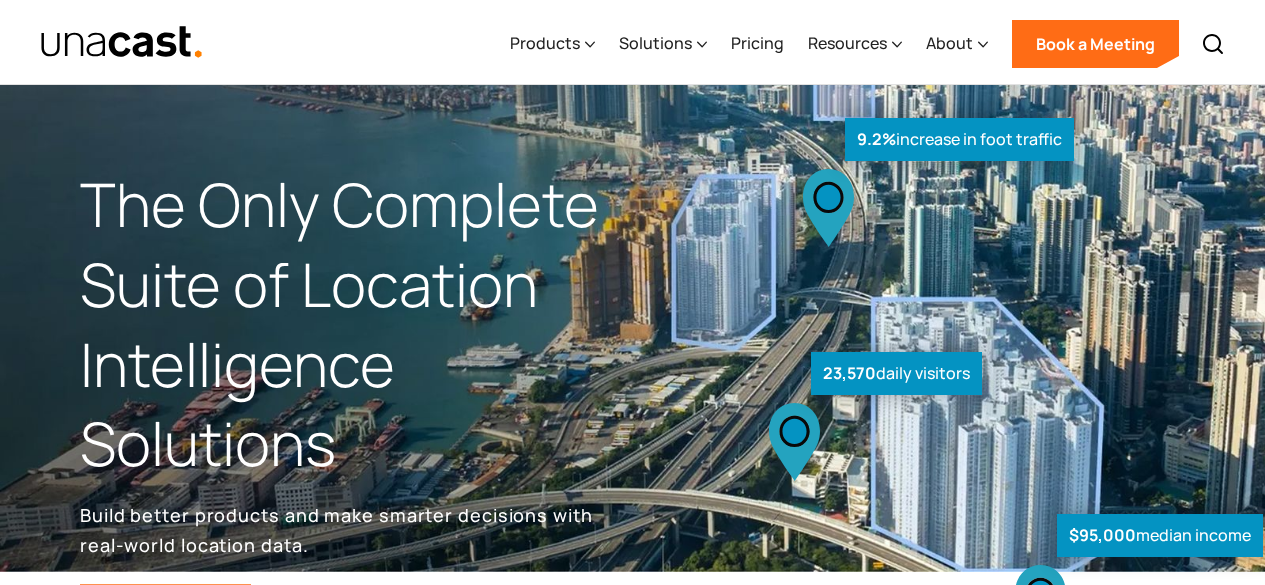 scroll, scrollTop: 0, scrollLeft: 0, axis: both 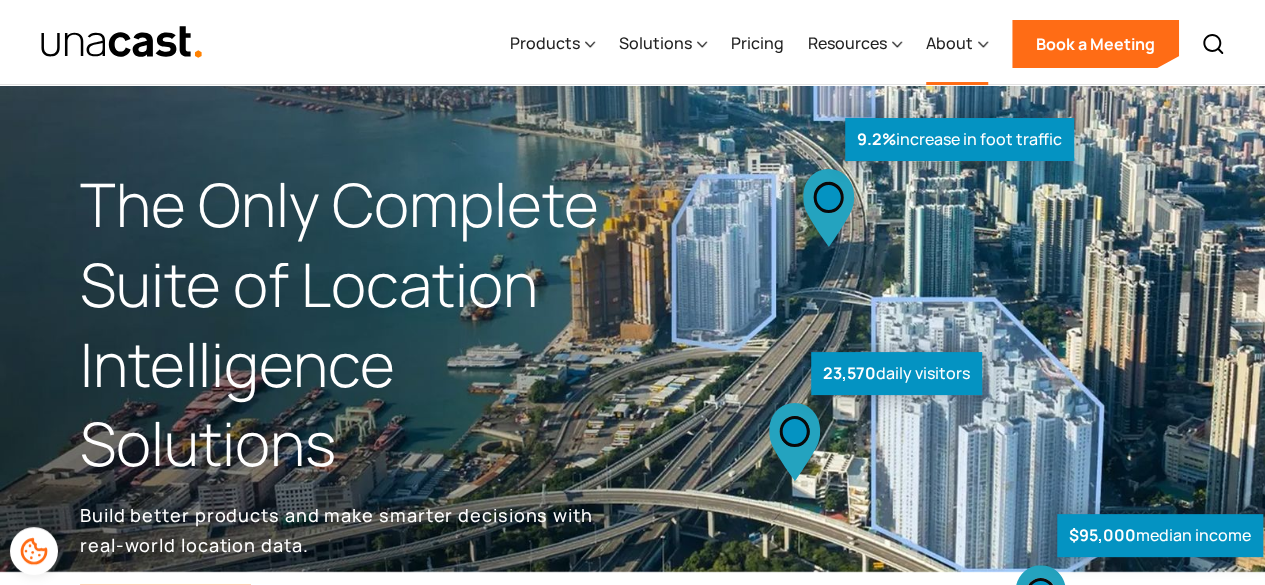 click on "About" at bounding box center [949, 43] 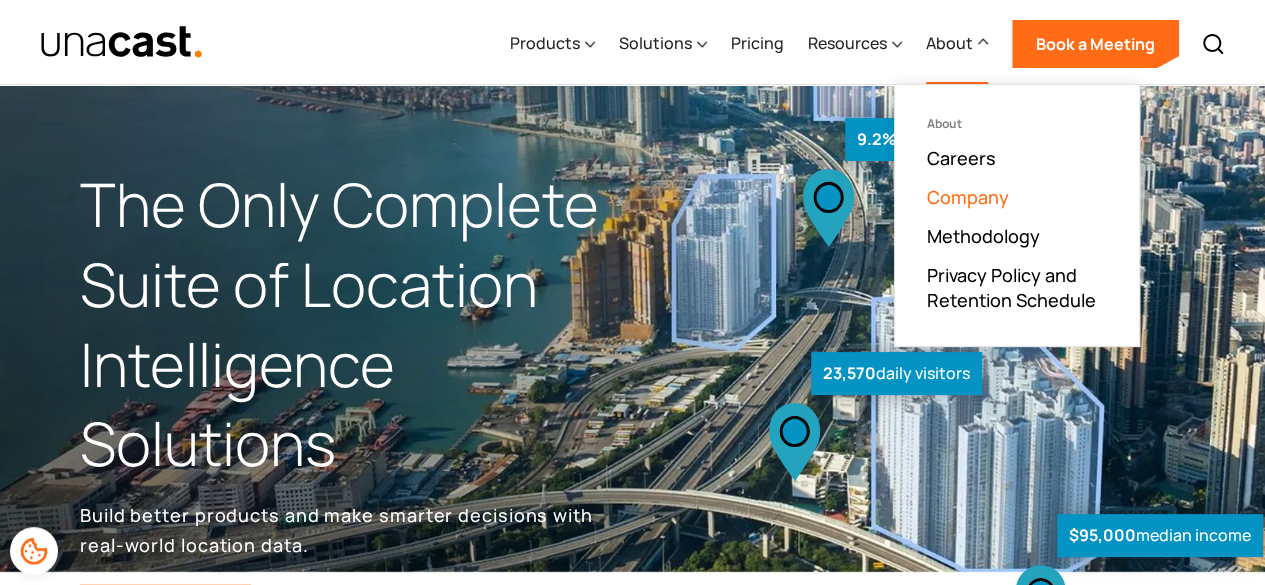 click on "Company" at bounding box center [968, 197] 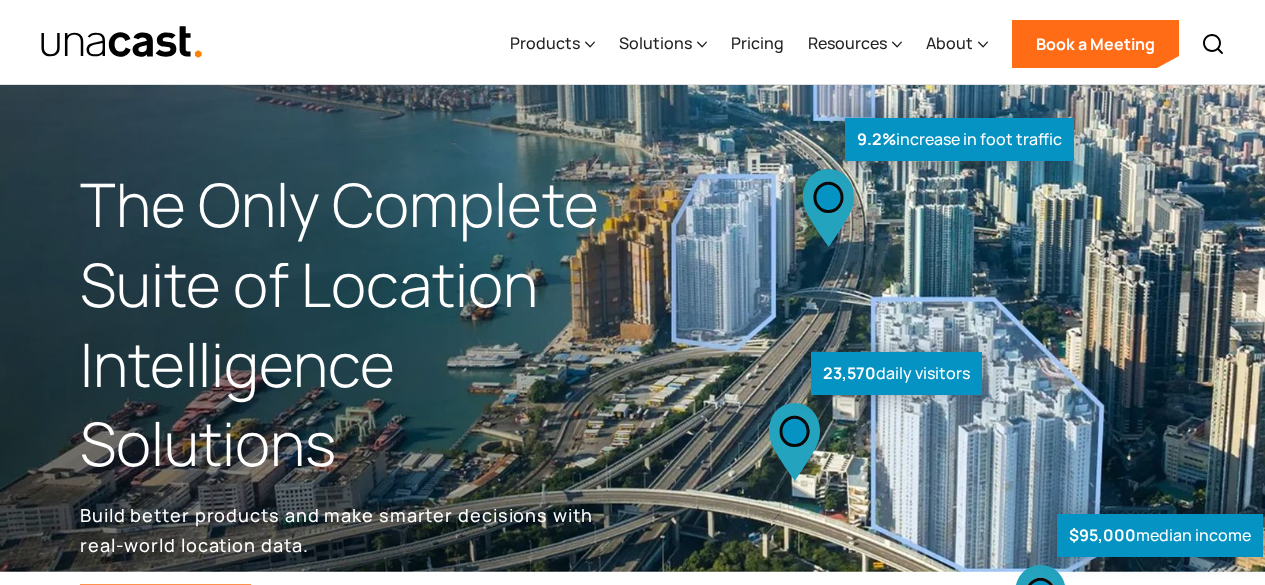 scroll, scrollTop: 0, scrollLeft: 0, axis: both 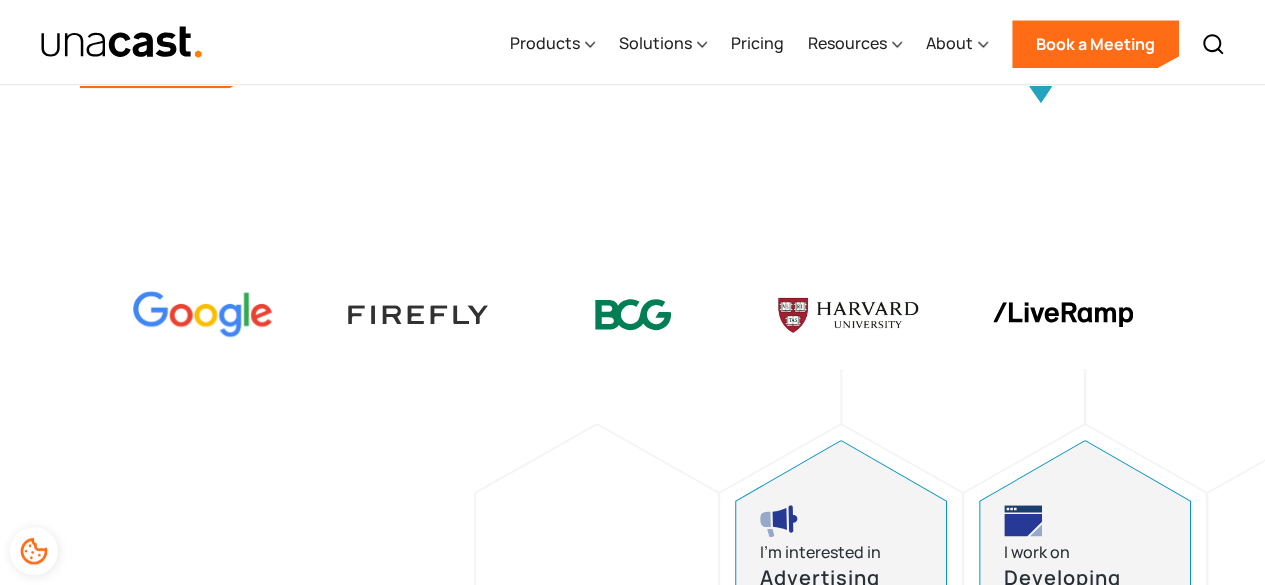 drag, startPoint x: 343, startPoint y: 312, endPoint x: 460, endPoint y: 323, distance: 117.51595 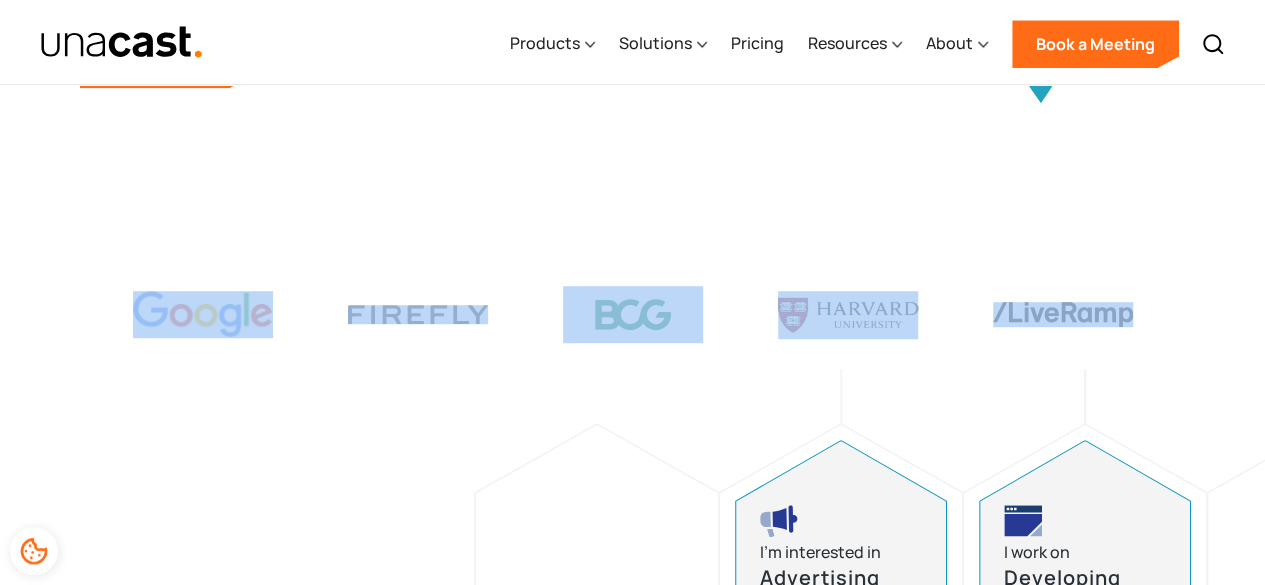 drag, startPoint x: 100, startPoint y: 267, endPoint x: 1152, endPoint y: 315, distance: 1053.0945 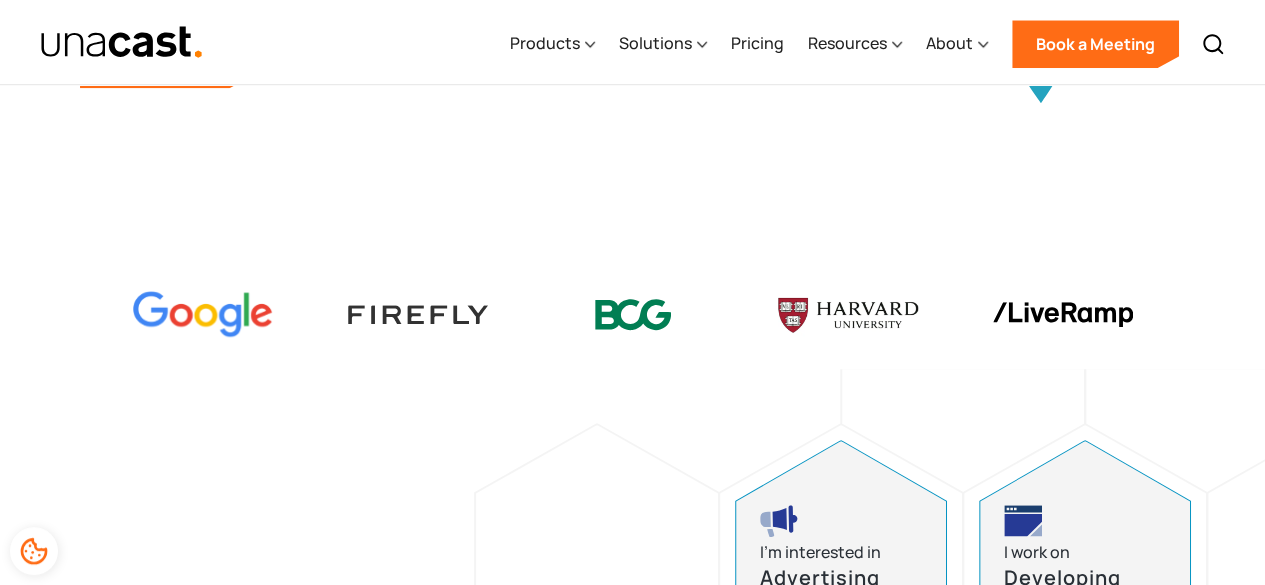 click on "The Only Complete Suite of Location Intelligence Solutions Build better products and make smarter decisions with real-world location data. Book a Meeting $95,000  median income
23,570  daily visitors
9.2%  increase in foot traffic" at bounding box center (632, -101) 